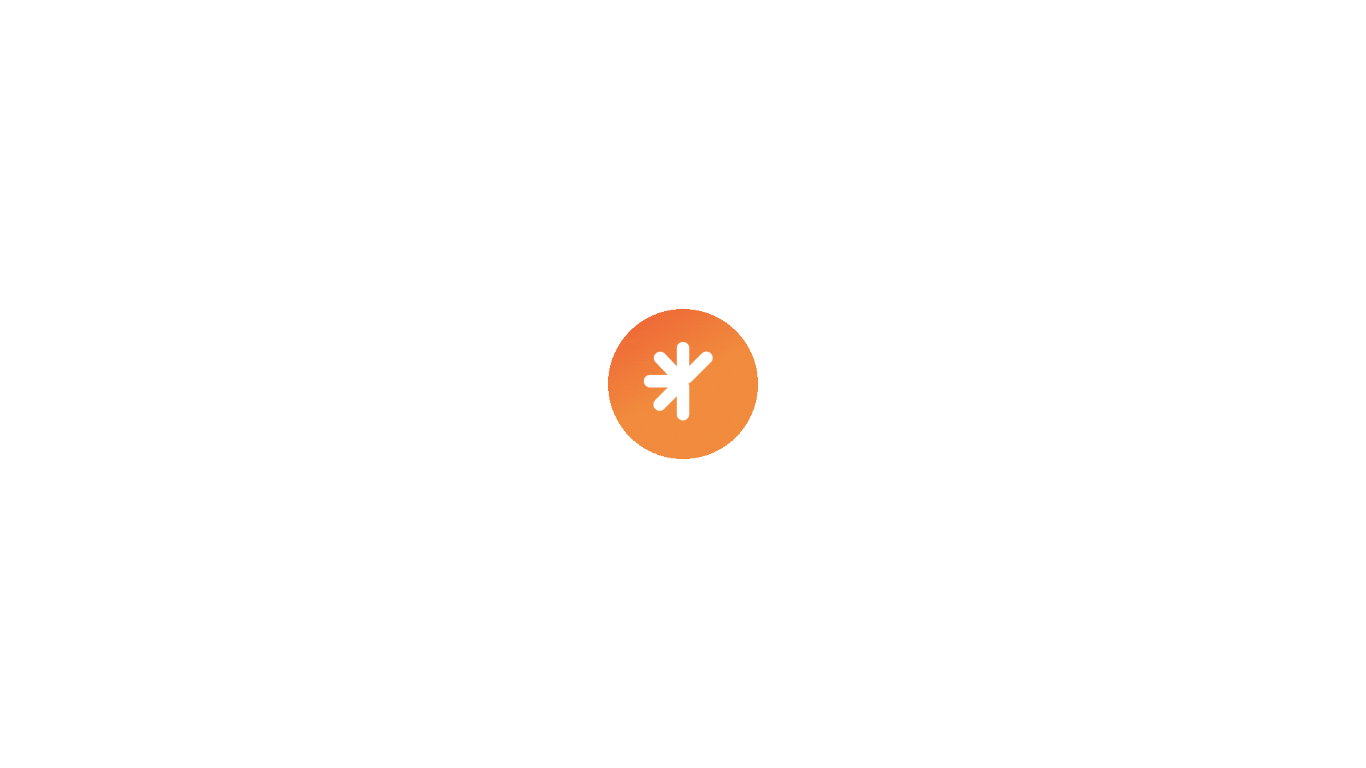 scroll, scrollTop: 0, scrollLeft: 0, axis: both 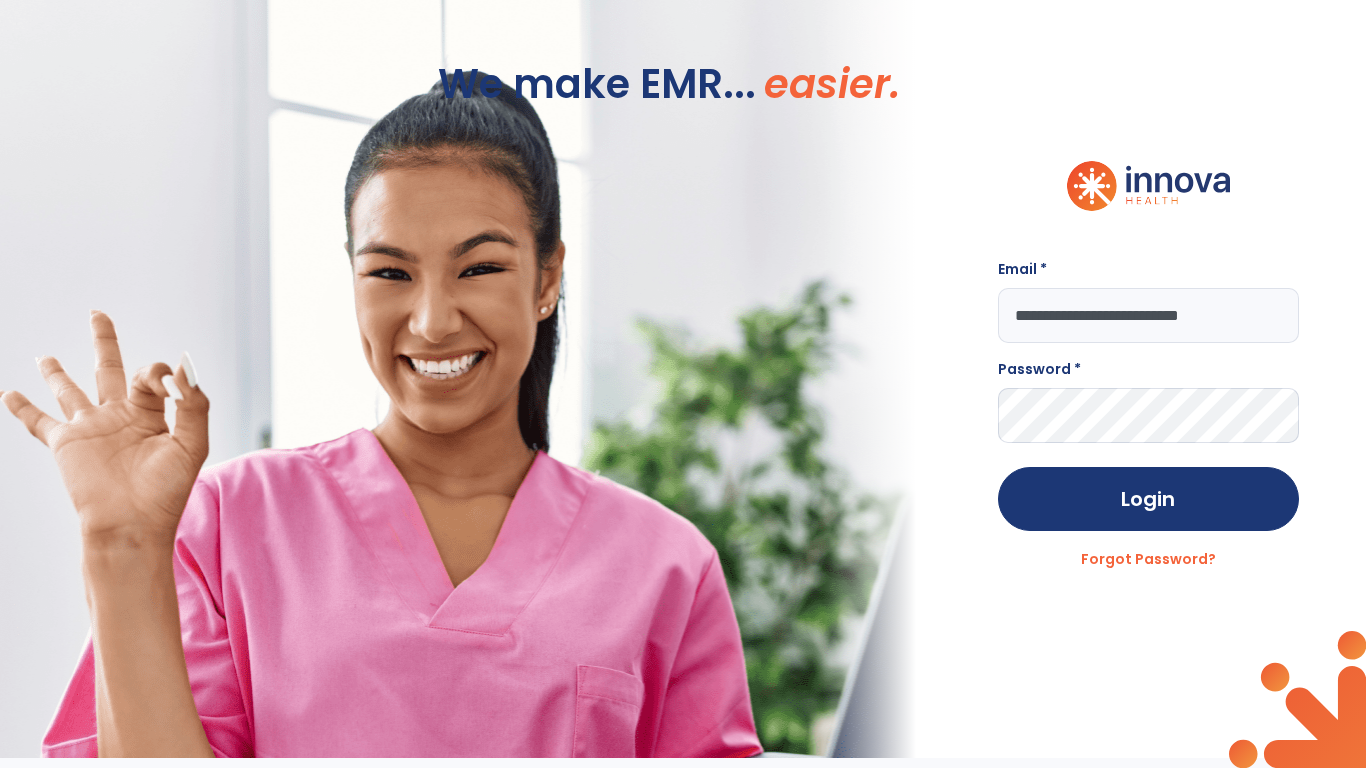 type on "**********" 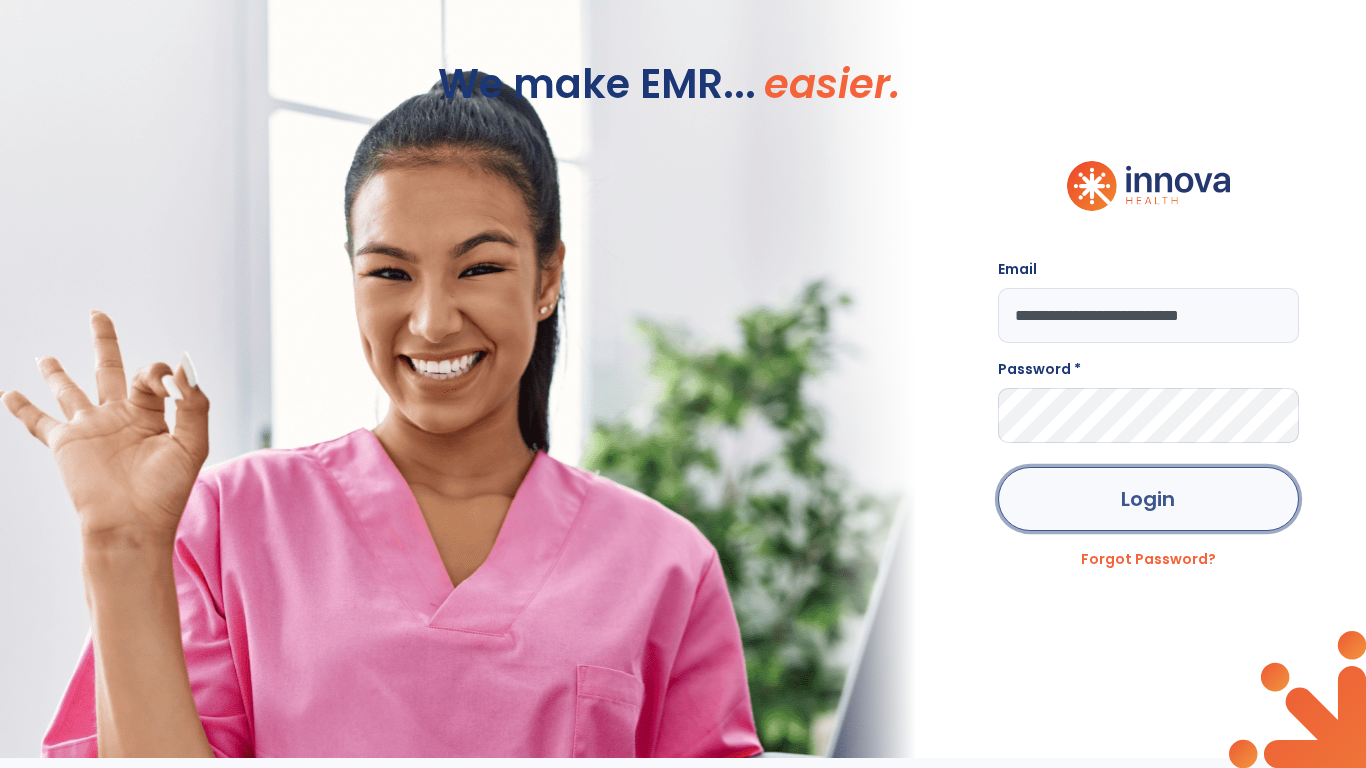 click on "Login" 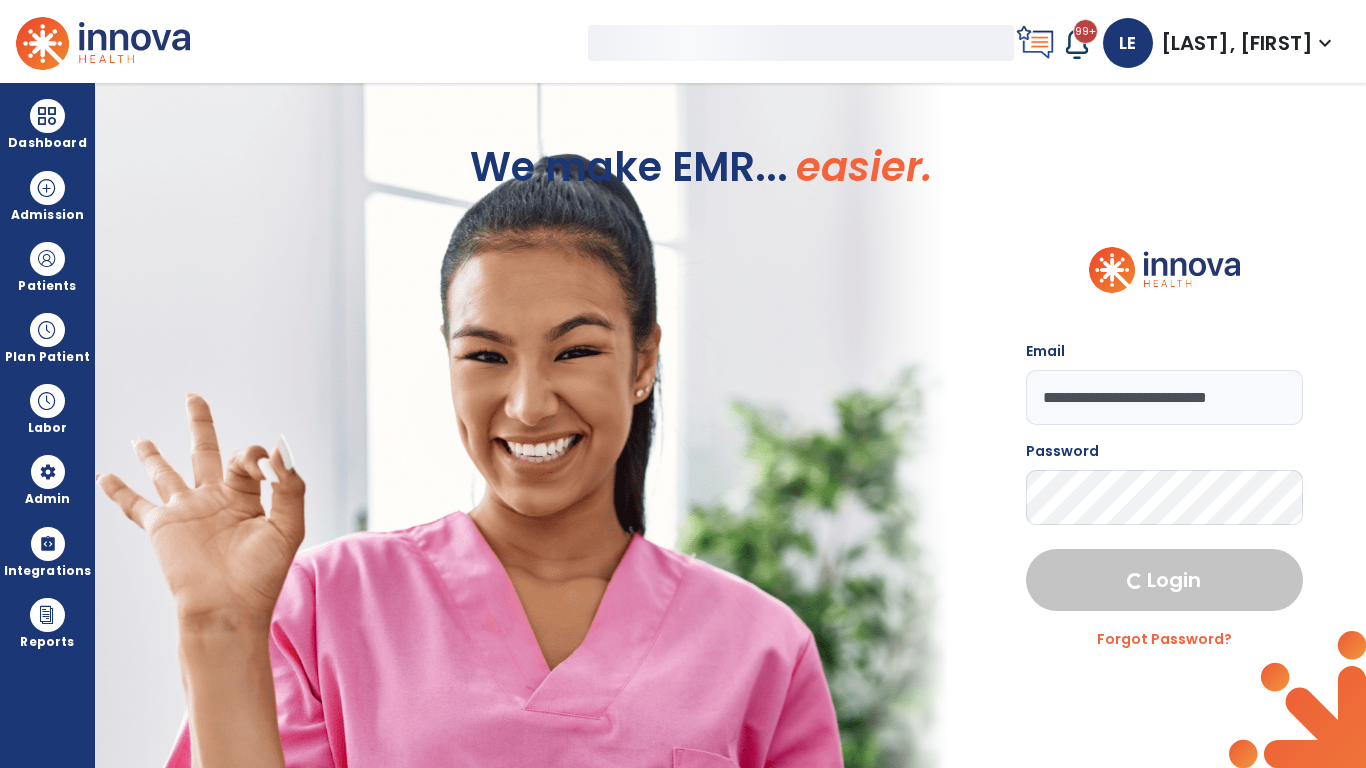 select on "***" 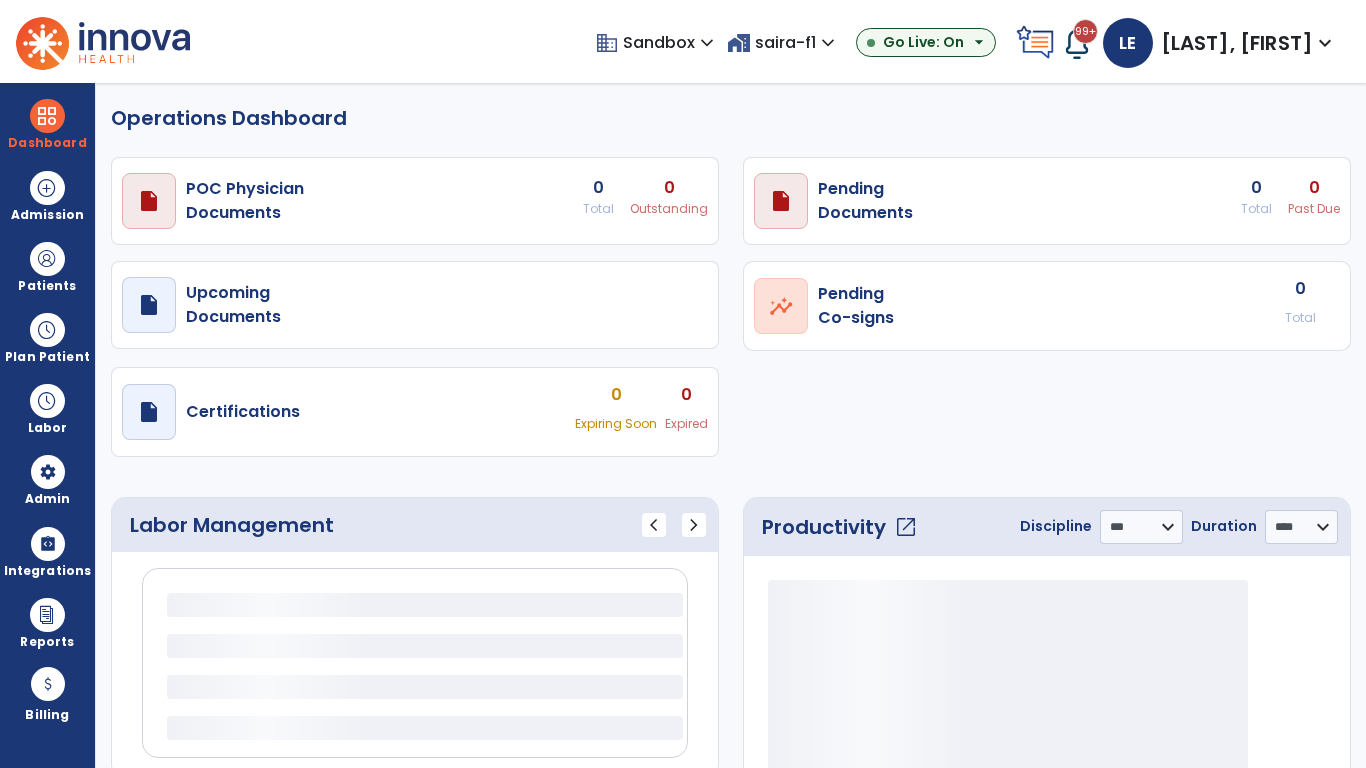select on "***" 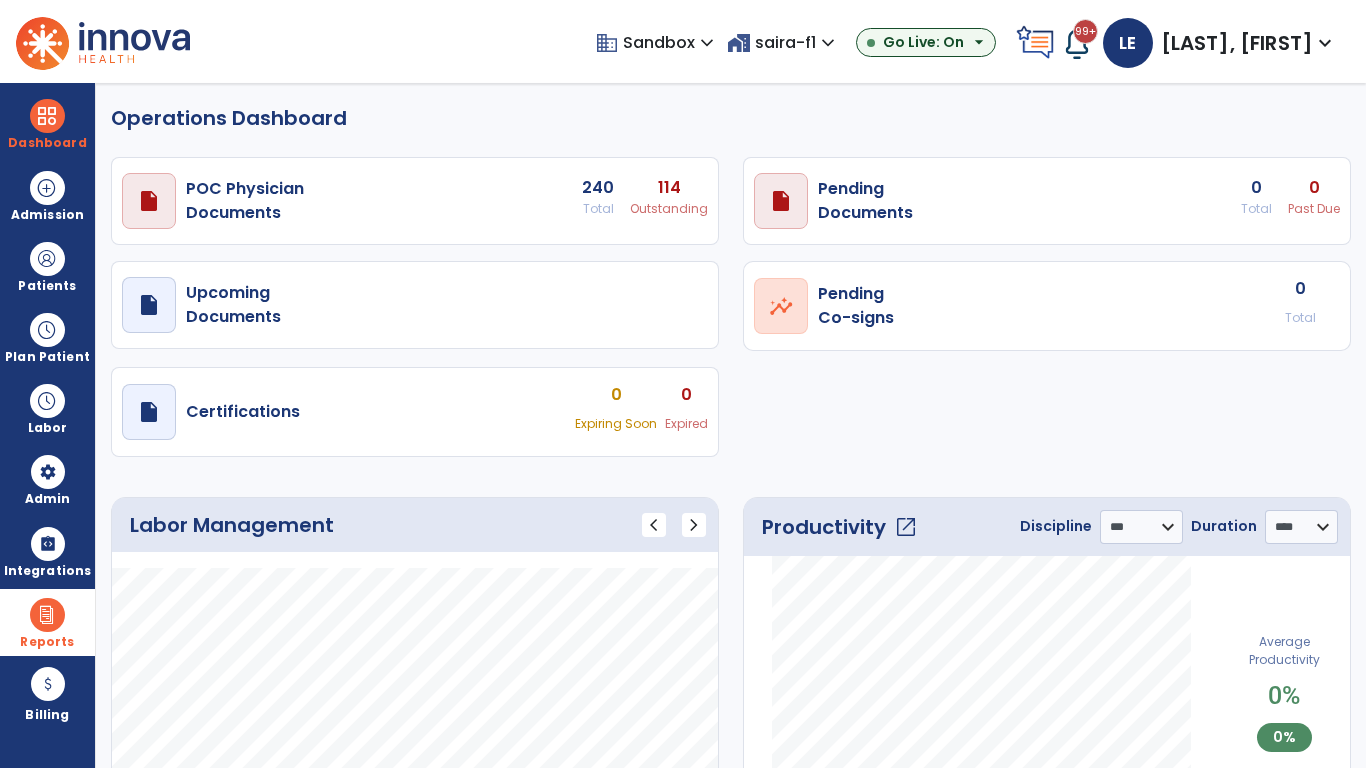 click at bounding box center (47, 615) 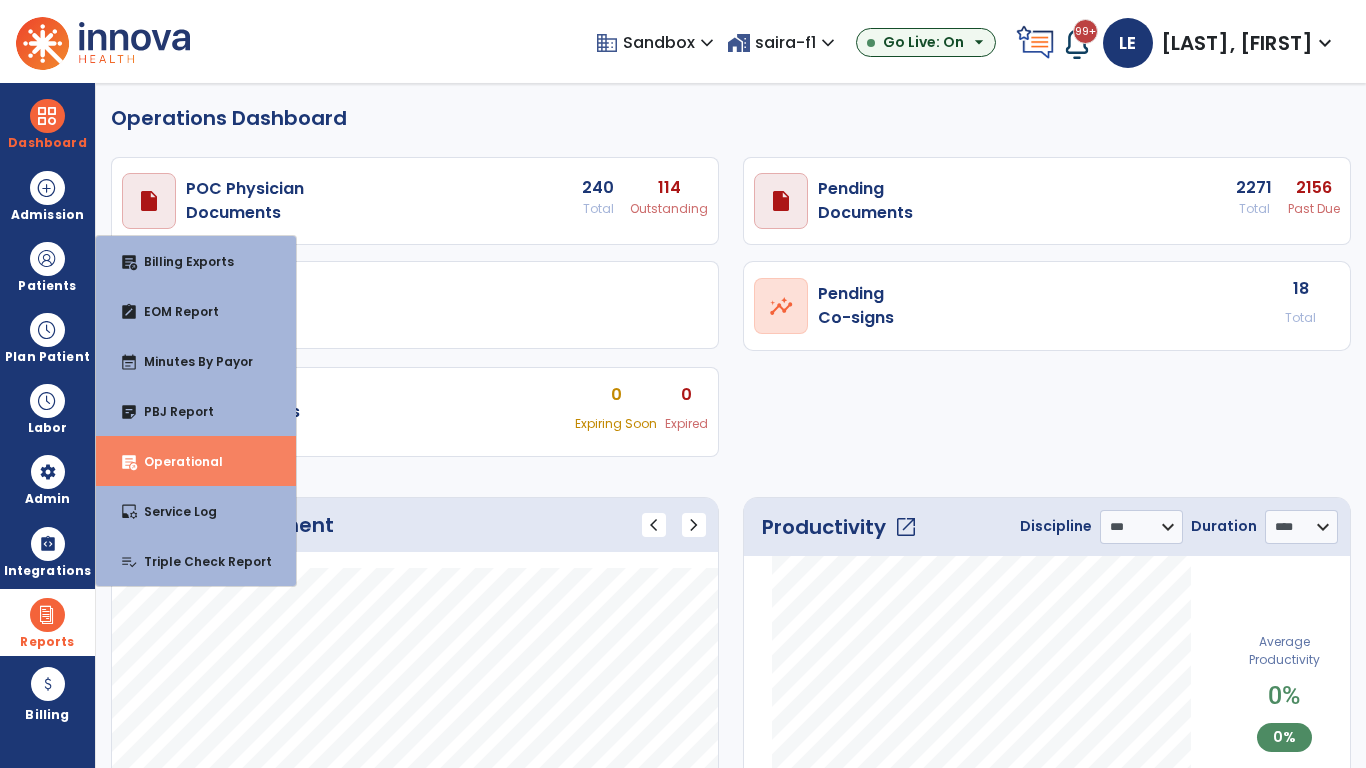 click on "Operational" at bounding box center (175, 461) 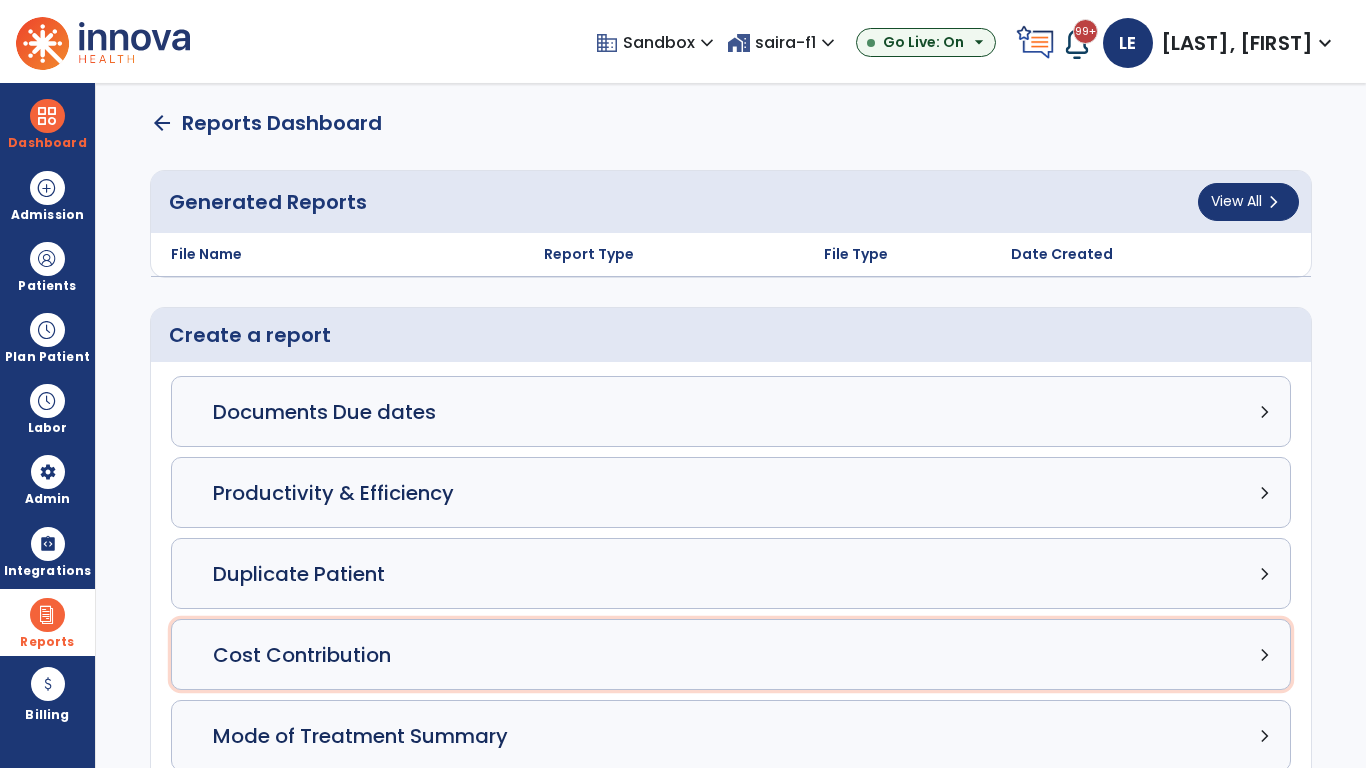 click on "Cost Contribution chevron_right" 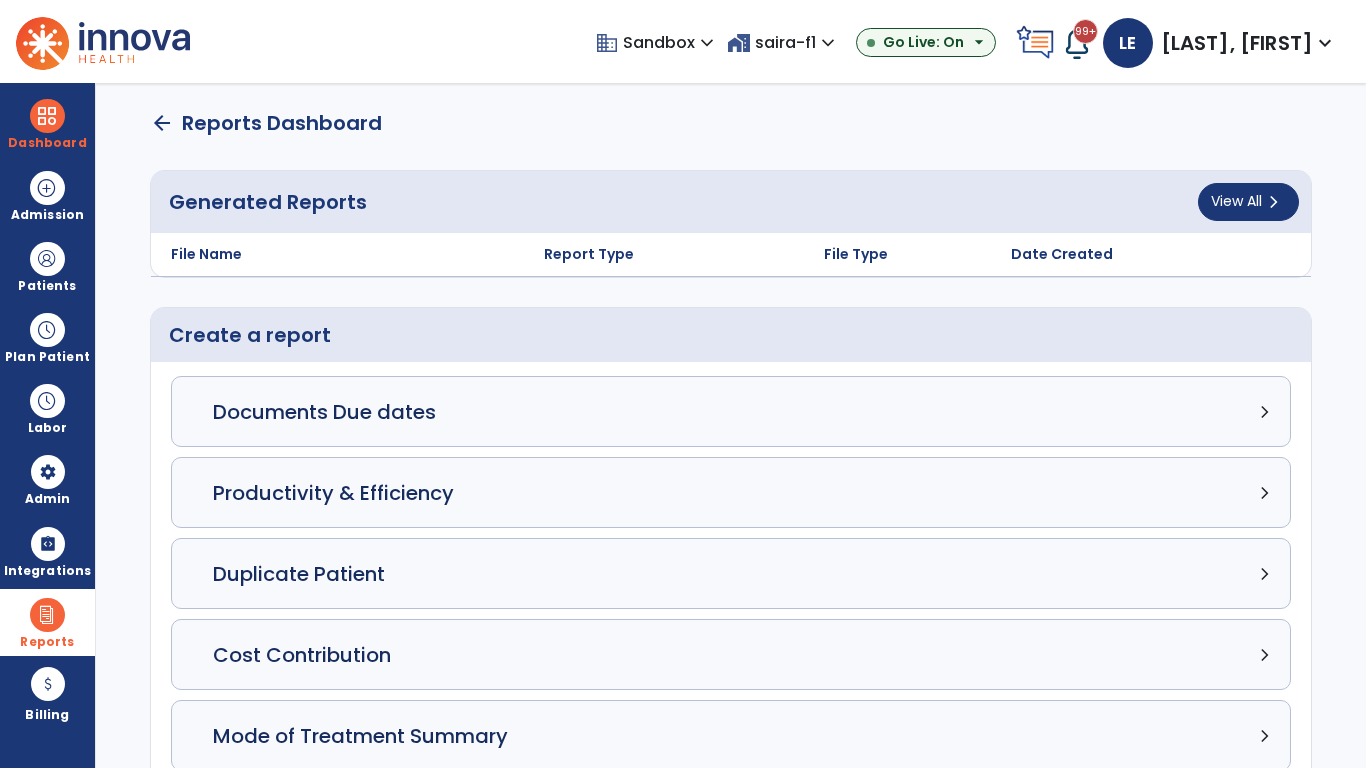 select on "*****" 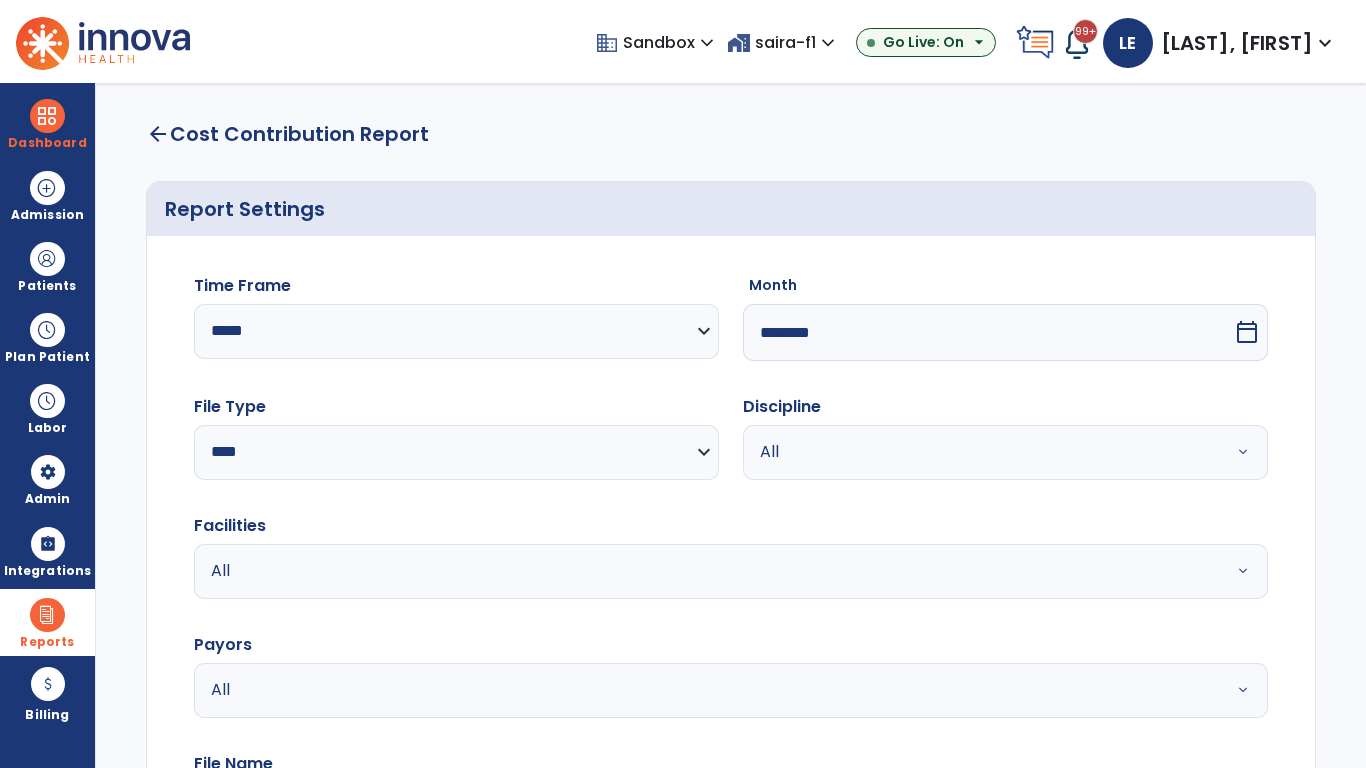 select on "*****" 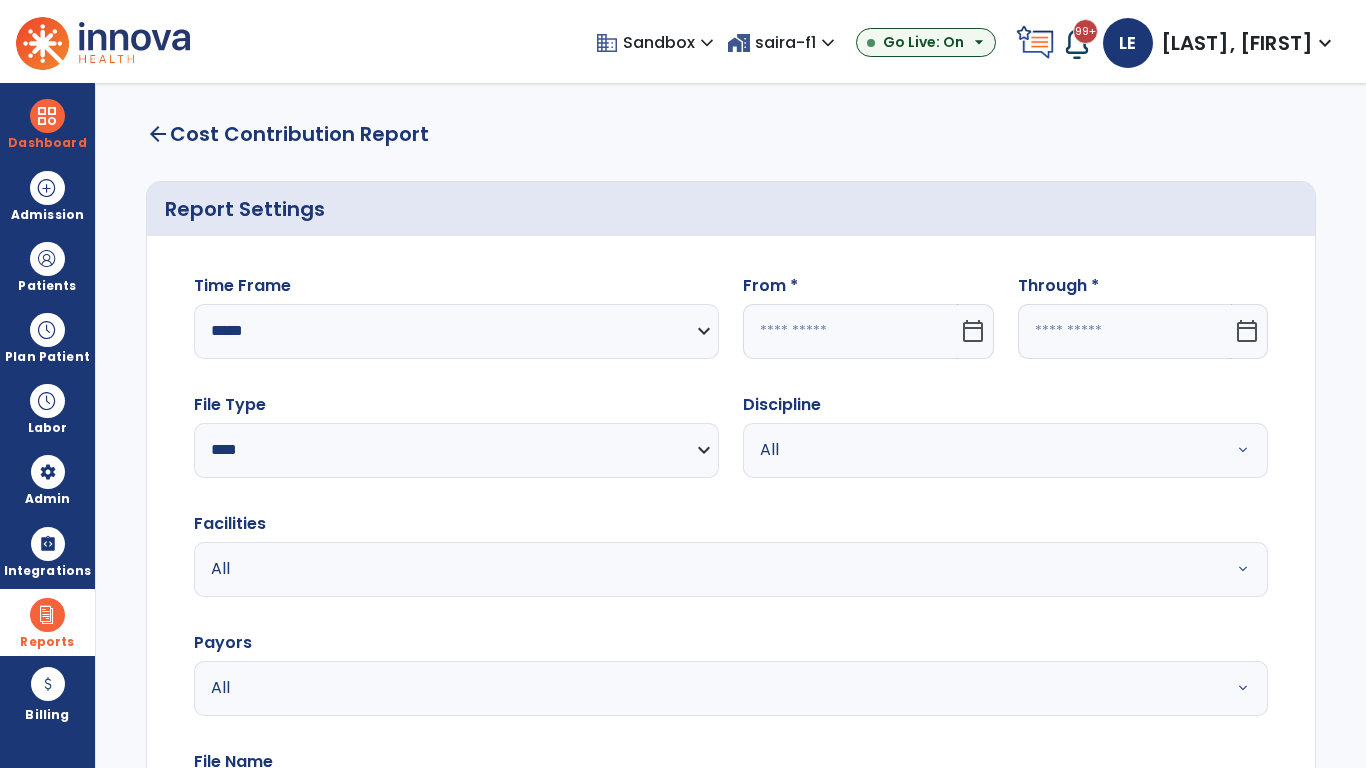 click 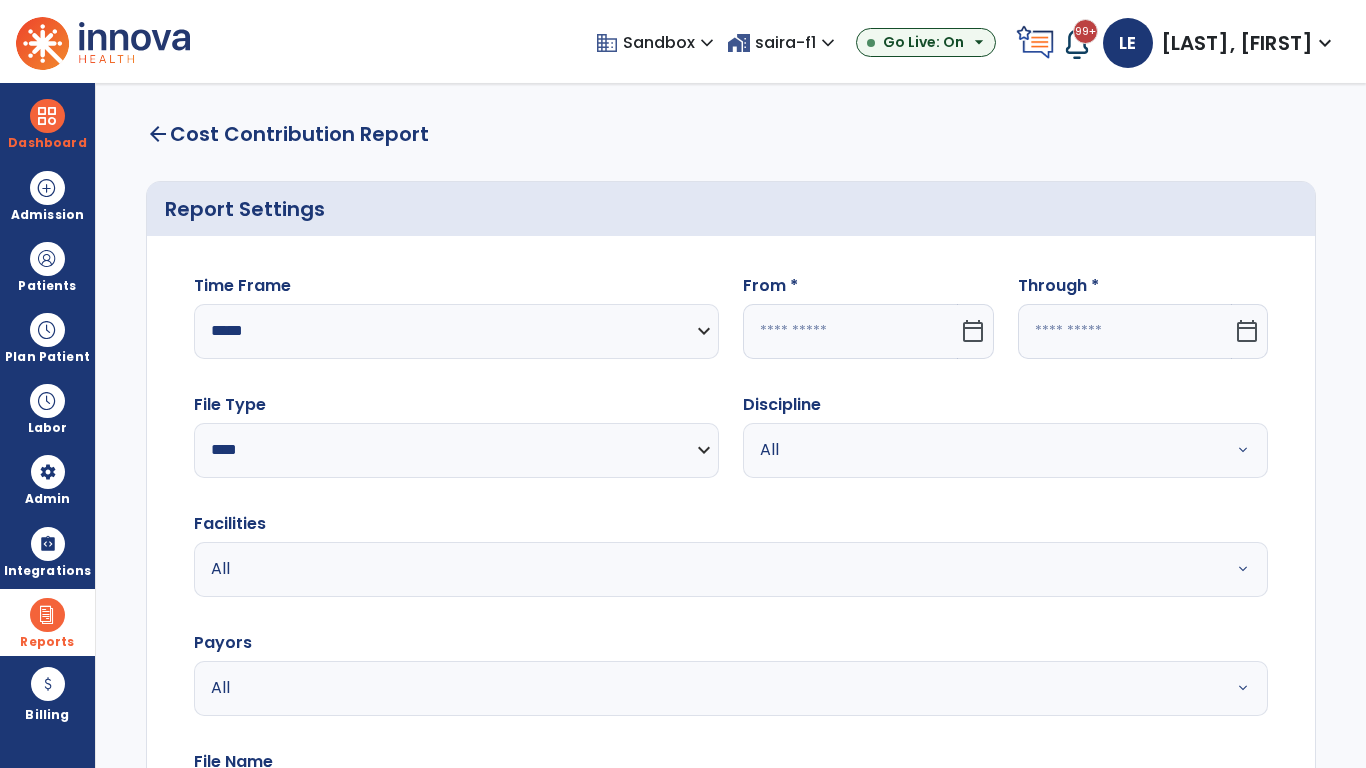 select on "*" 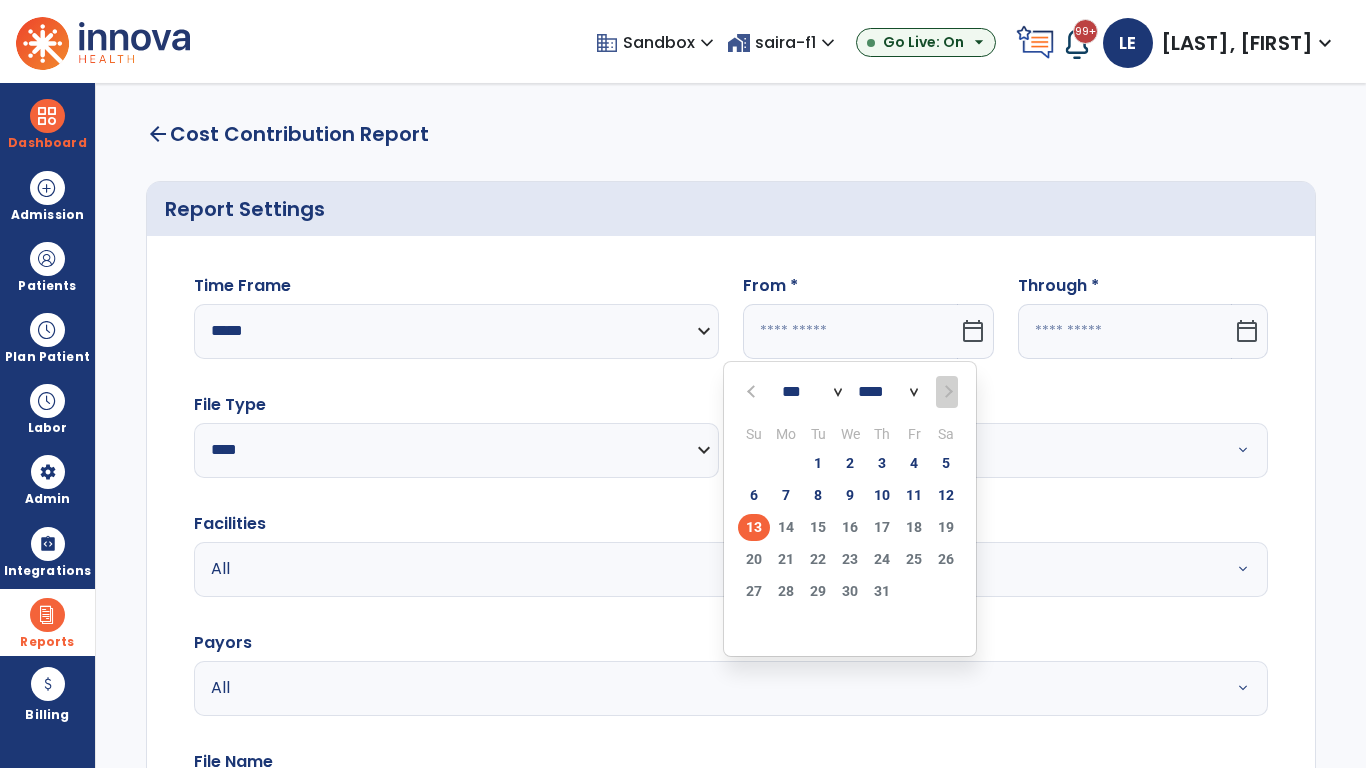 select on "****" 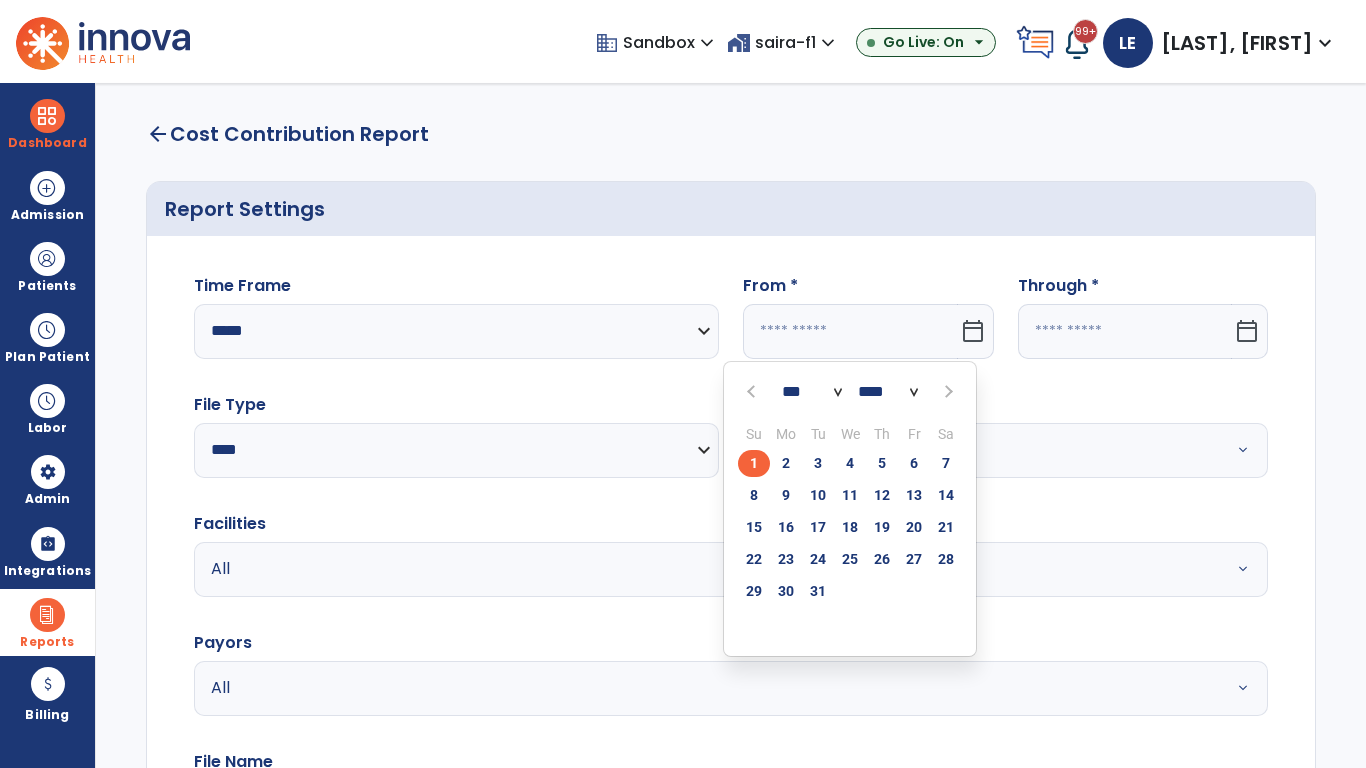 click on "1" 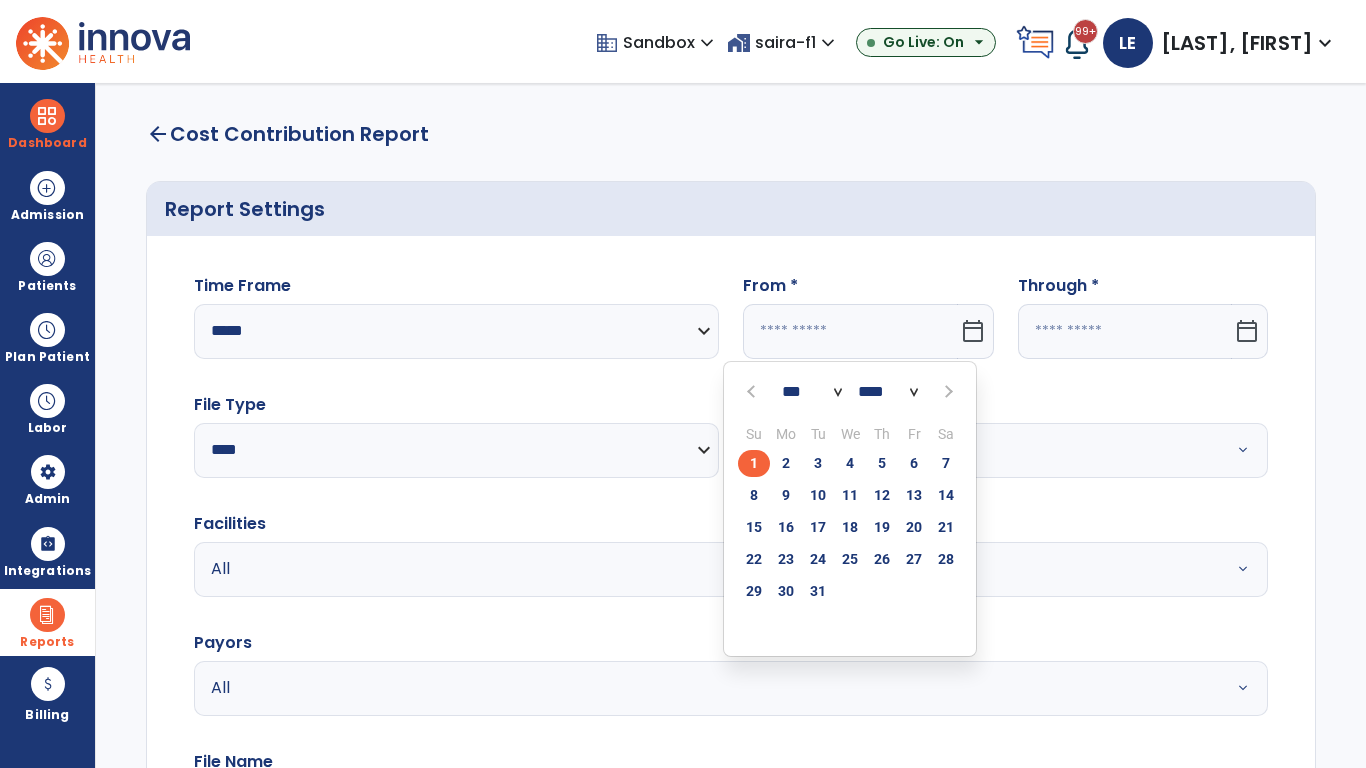 type on "**********" 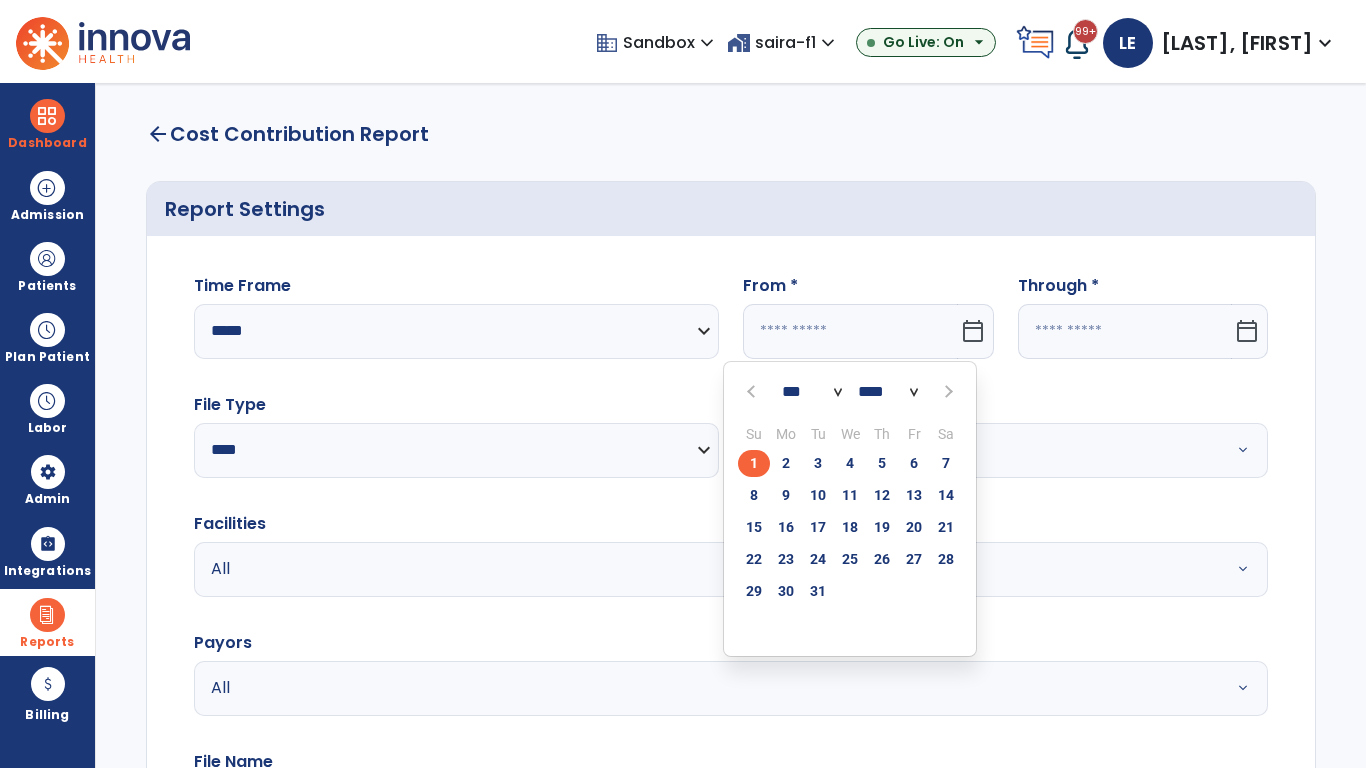 type on "*********" 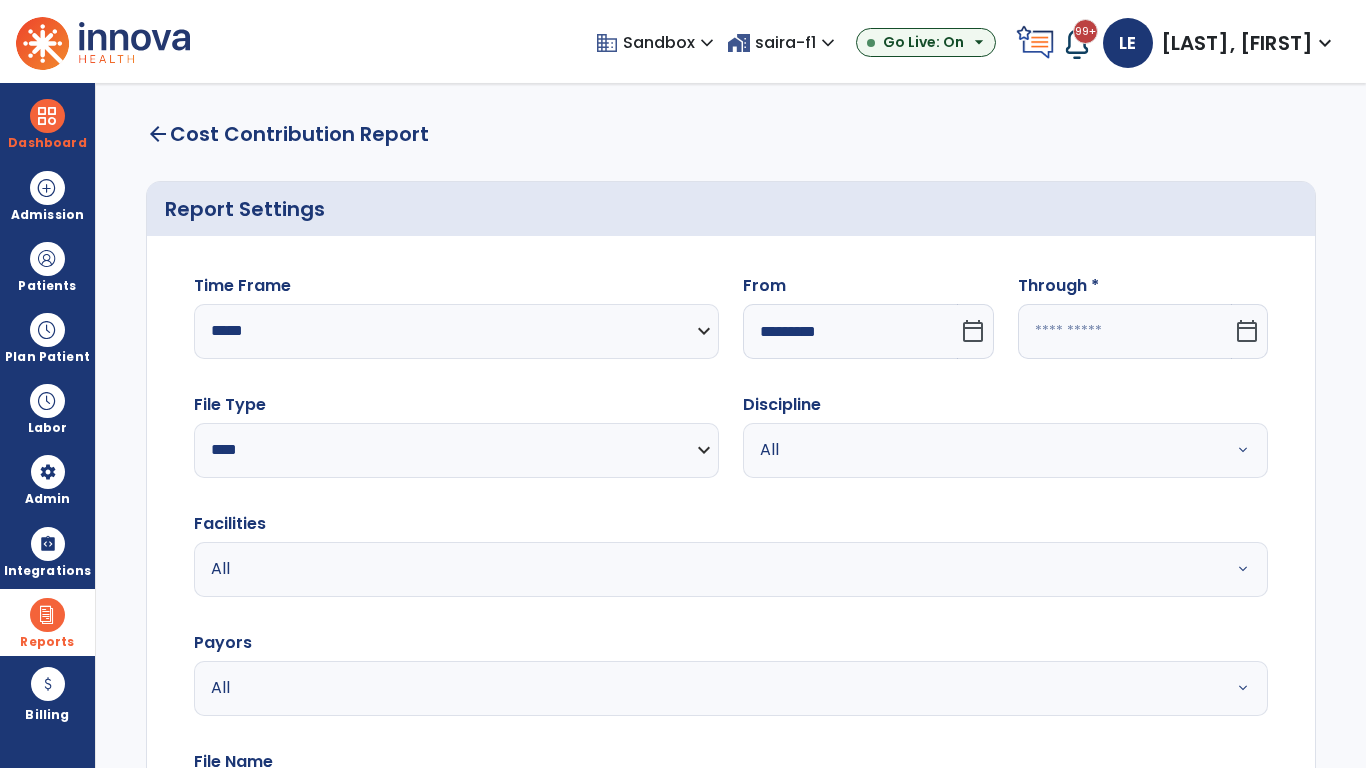 click 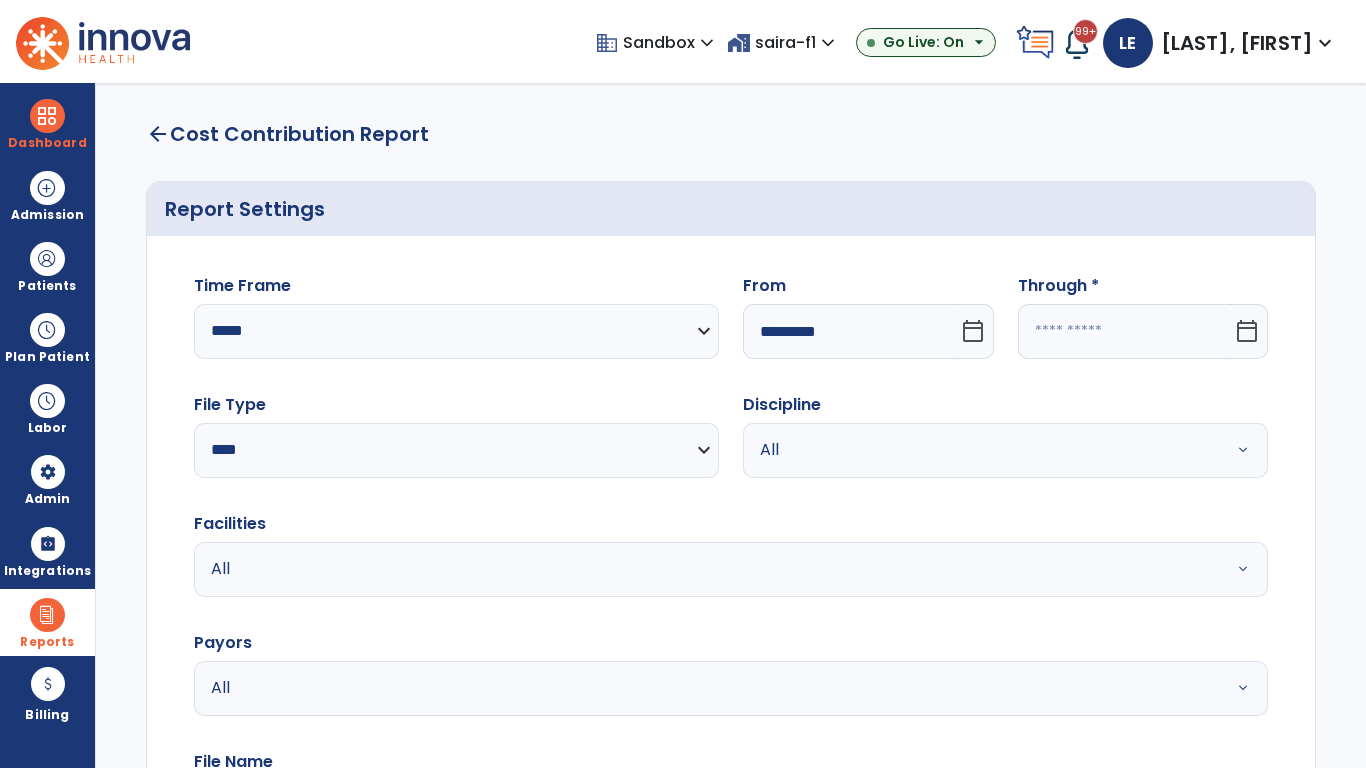 select on "*" 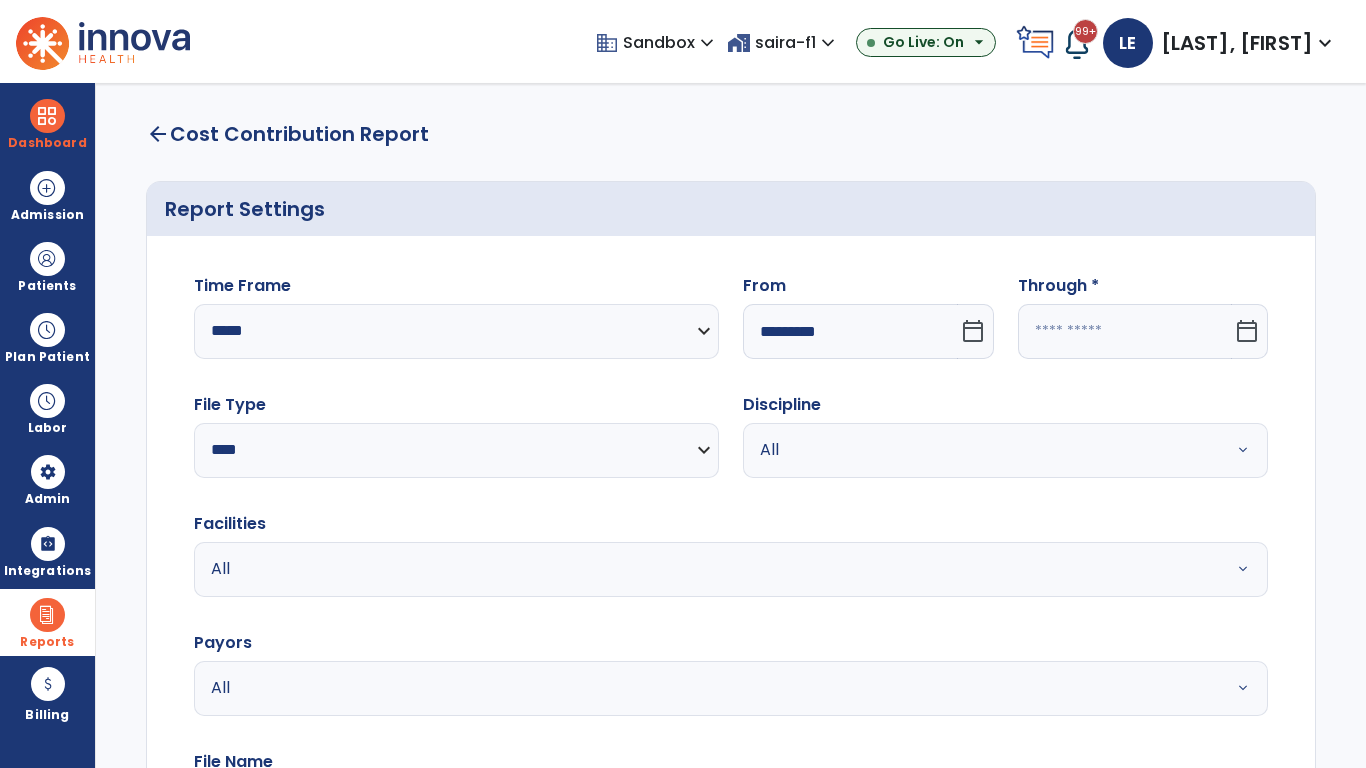 select on "****" 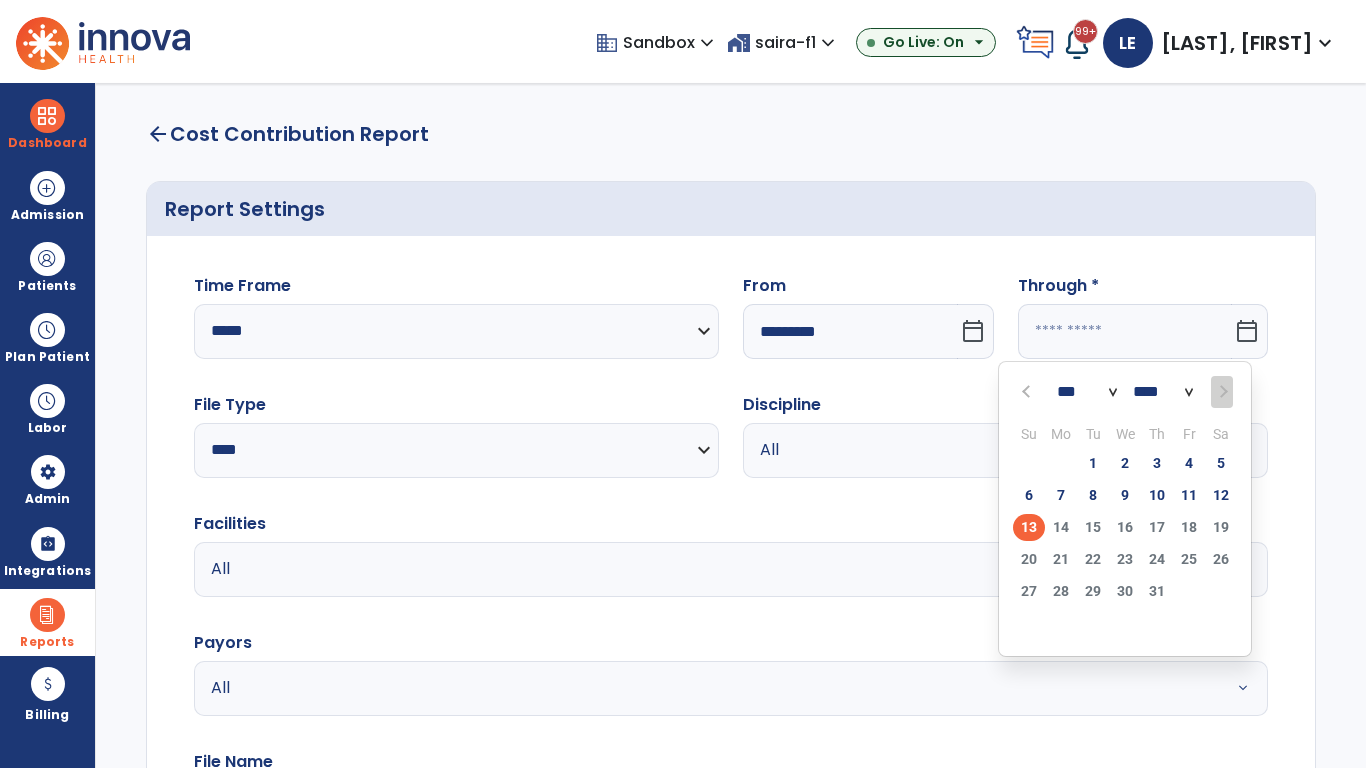 select on "*" 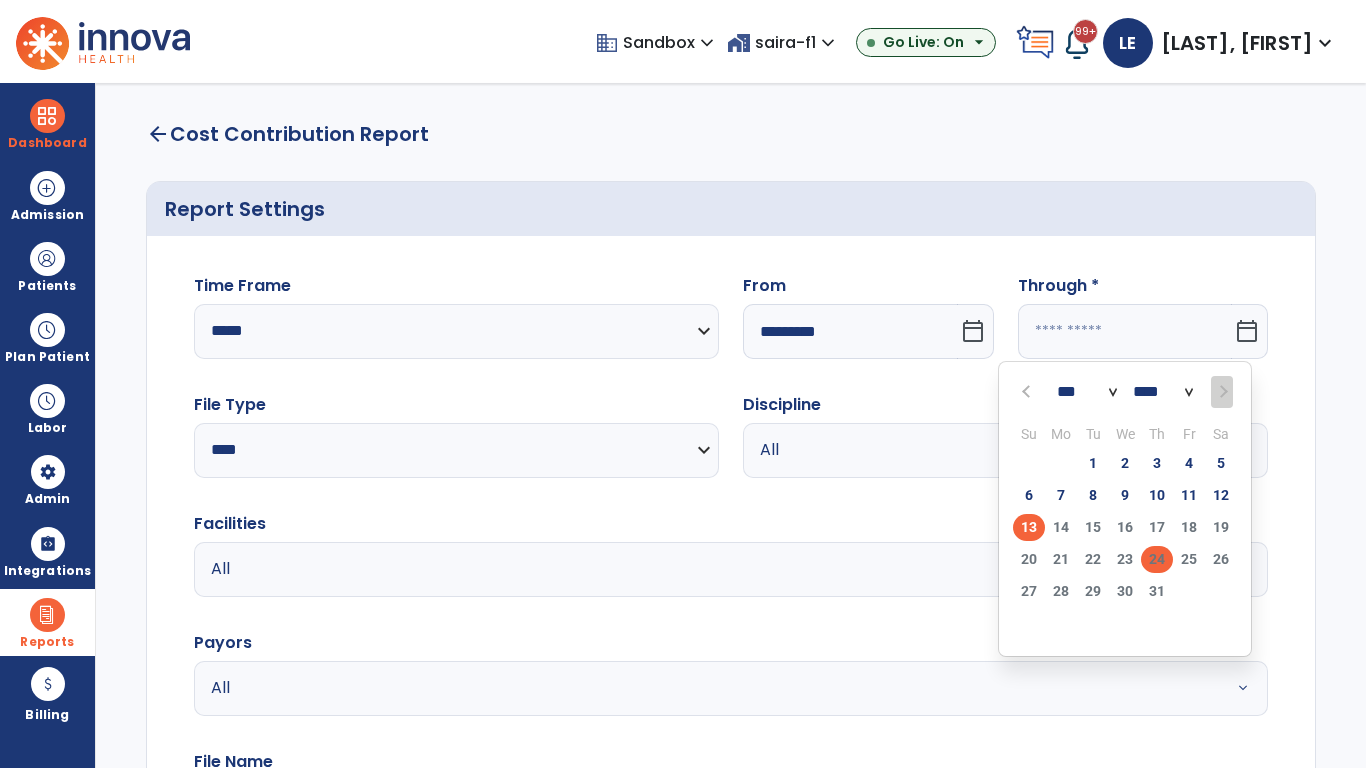 click on "24" 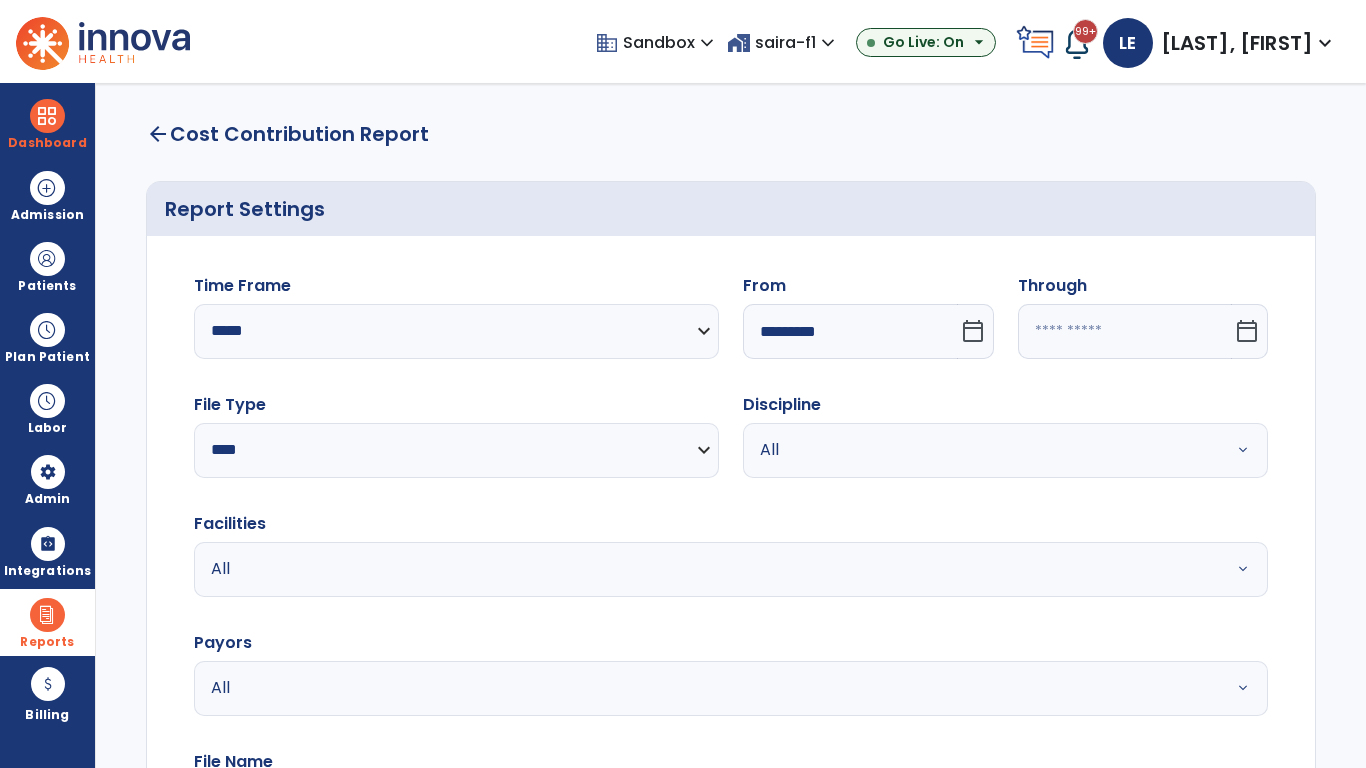 type on "**********" 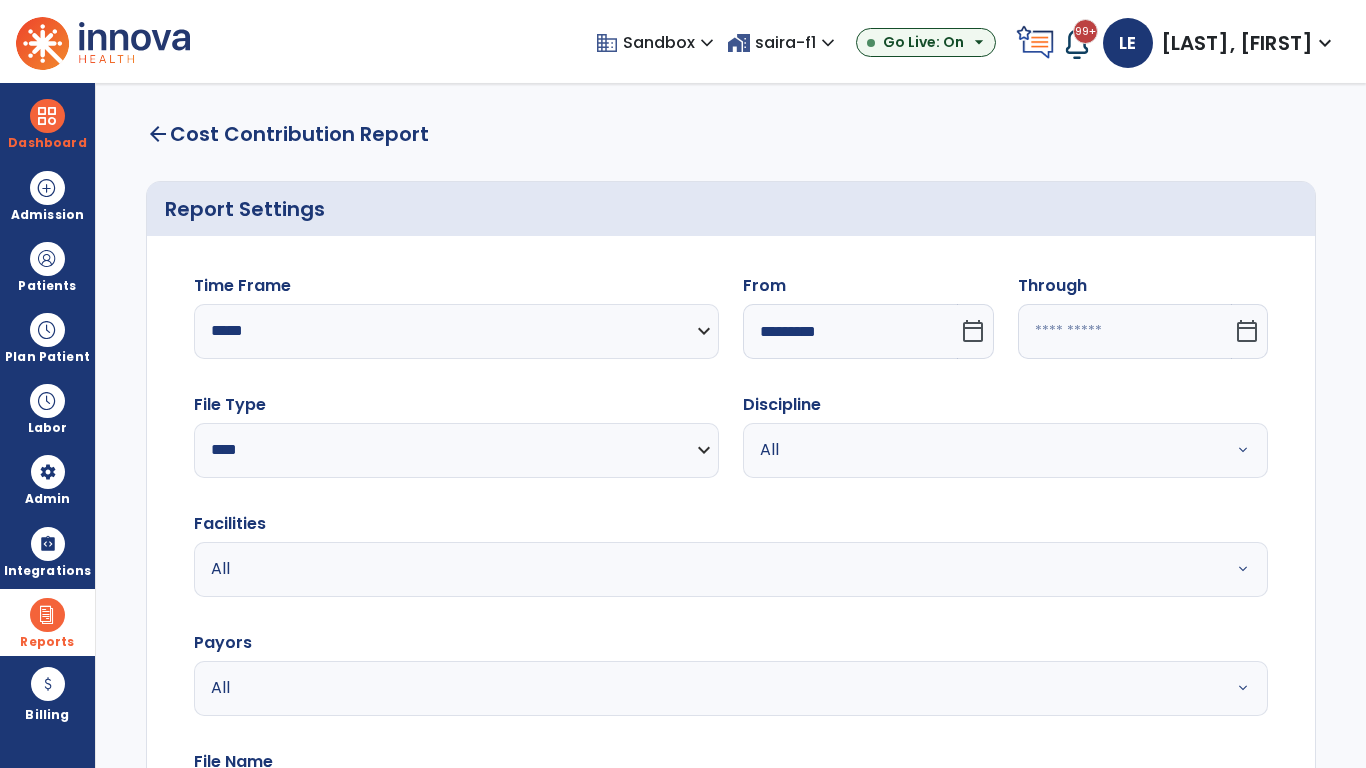 type on "*********" 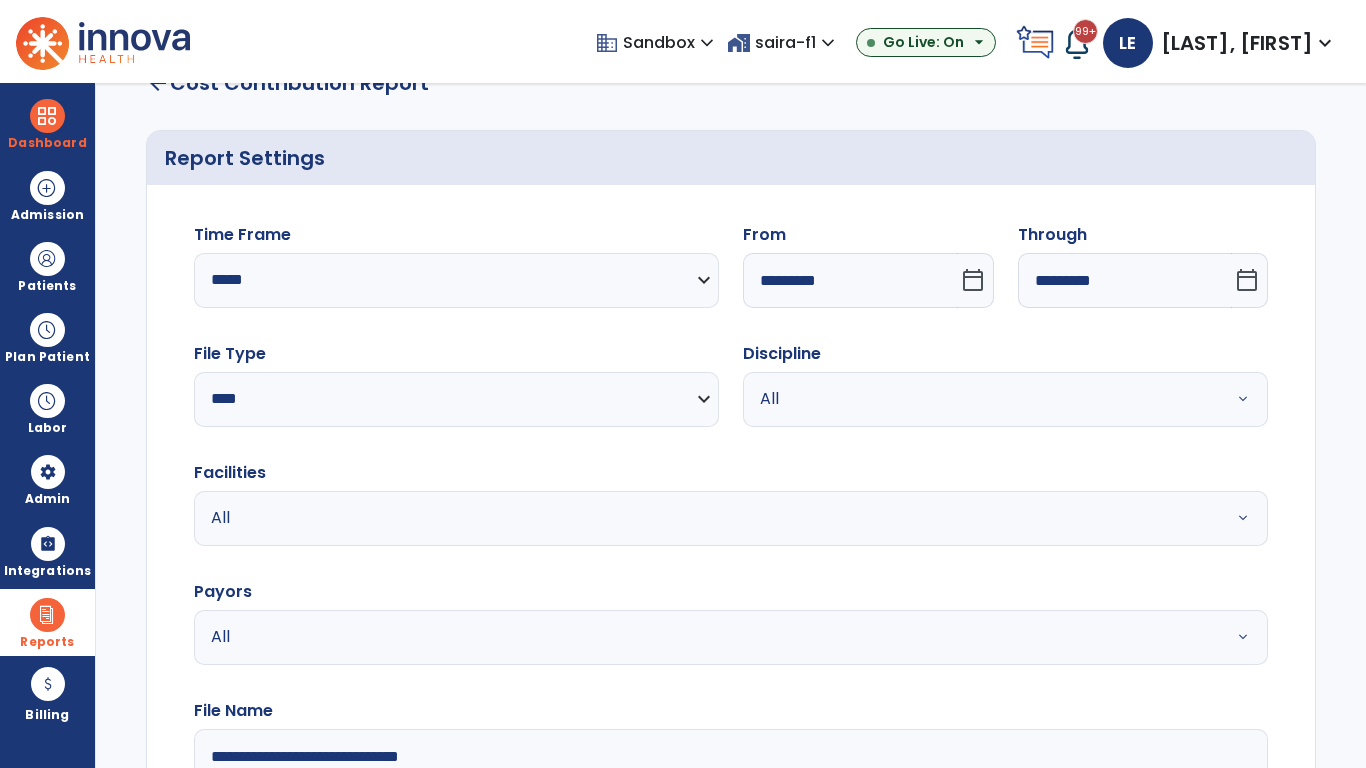 type on "**********" 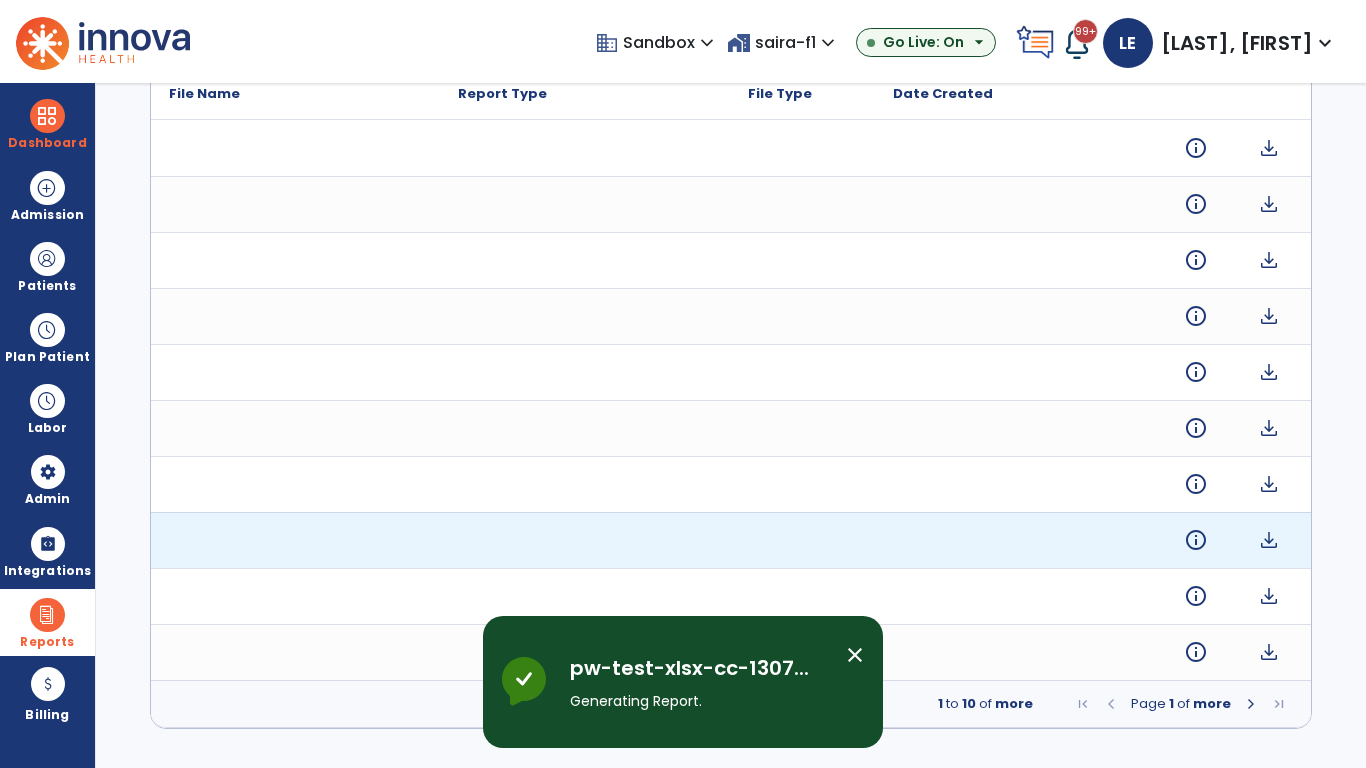 scroll, scrollTop: 0, scrollLeft: 0, axis: both 